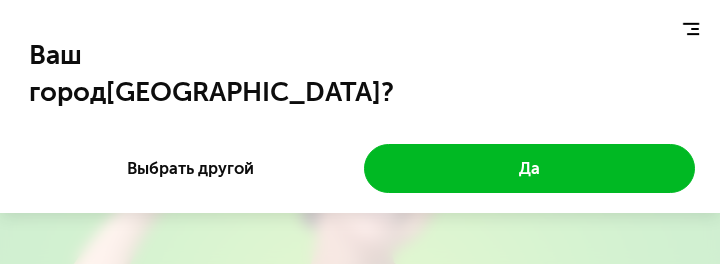scroll, scrollTop: 0, scrollLeft: 0, axis: both 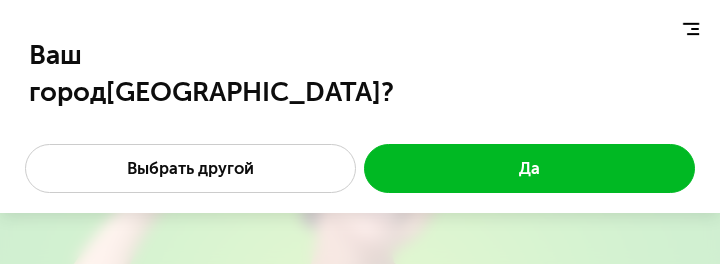 click on "Выбрать другой" at bounding box center [190, 168] 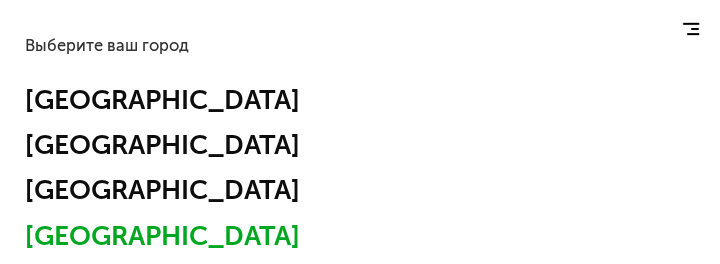 click on "Москва" 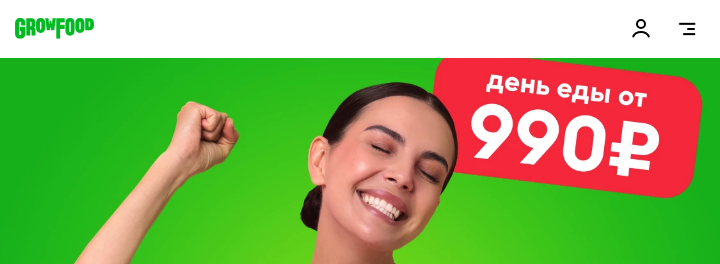 scroll, scrollTop: 0, scrollLeft: 0, axis: both 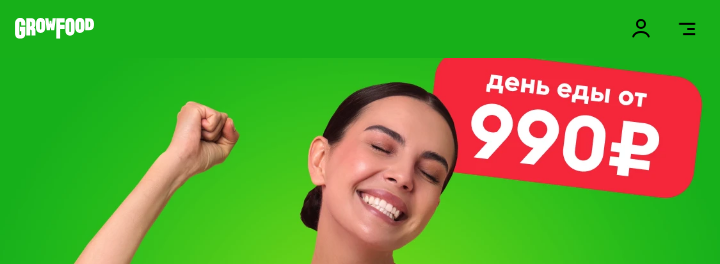 click 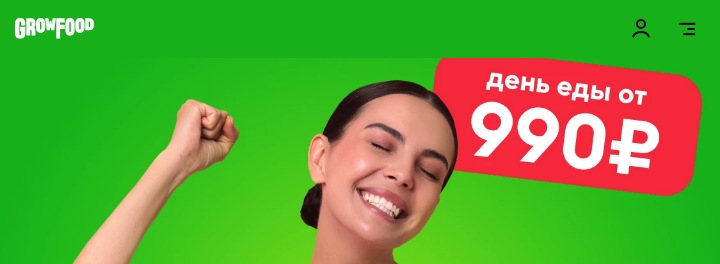 scroll, scrollTop: 100, scrollLeft: 0, axis: vertical 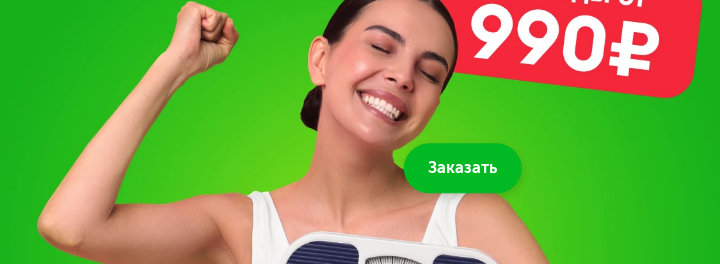 click on "Как работает Grow Food" at bounding box center (360, 649) 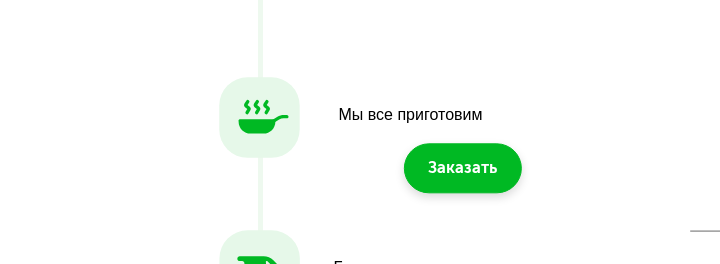 scroll, scrollTop: 1000, scrollLeft: 0, axis: vertical 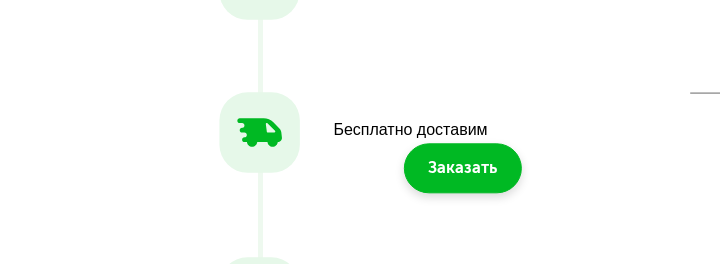 click at bounding box center (760, 752) 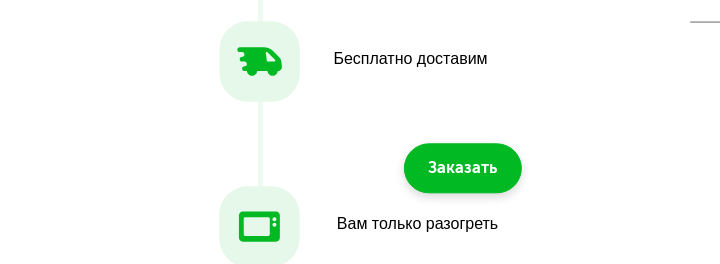 scroll, scrollTop: 1400, scrollLeft: 0, axis: vertical 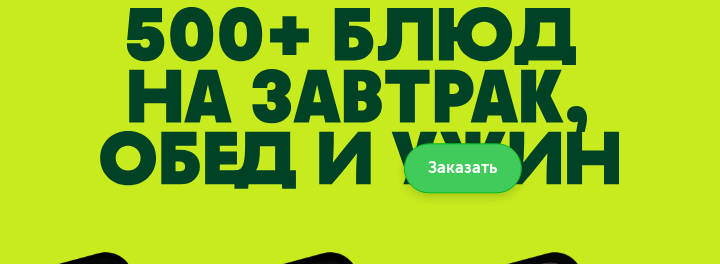 click on "Заказать" 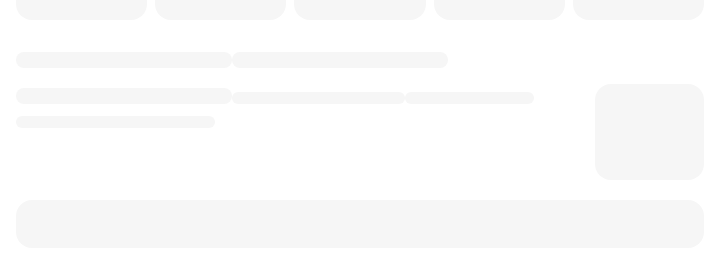 scroll, scrollTop: 0, scrollLeft: 0, axis: both 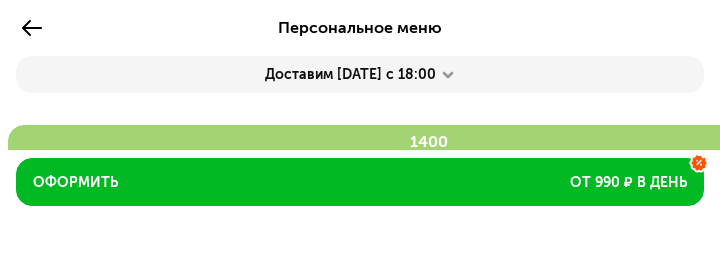 click on "1400 ккал" 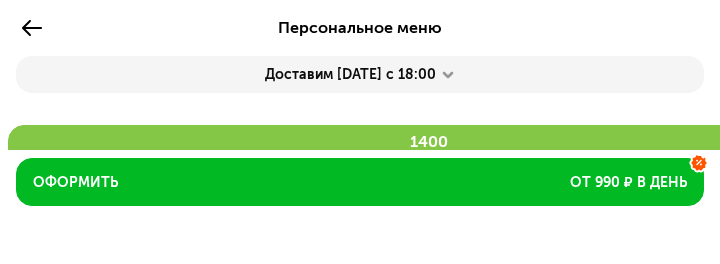 click on "1800 ккал" 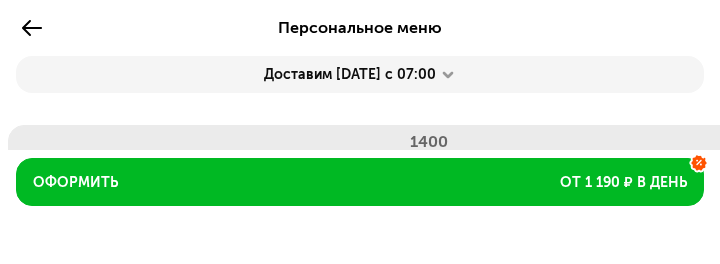 click on "1400 ккал" 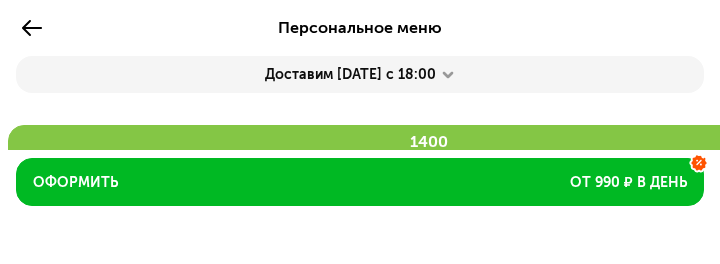 click on "чт 17 июл" 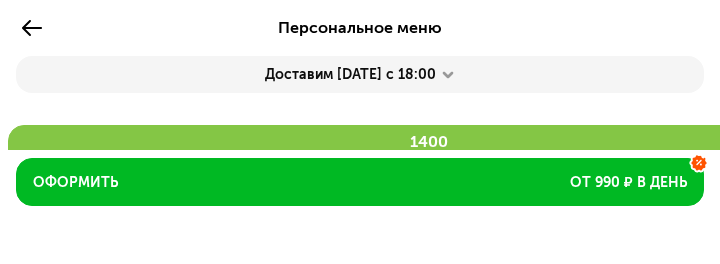 click on "2500 ккал" 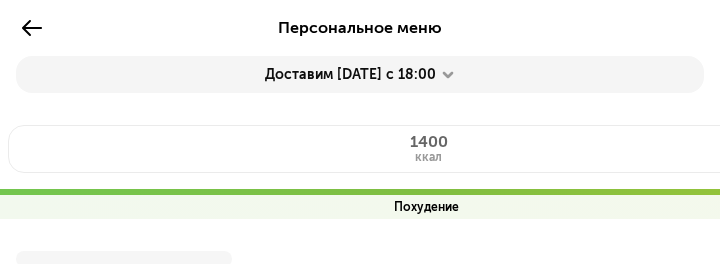 click on "1400 ккал Похудение 1800 ккал Баланс 2500 ккал Набор" 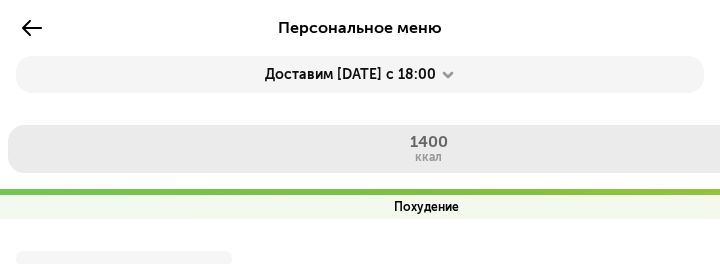 click on "1400 ккал" 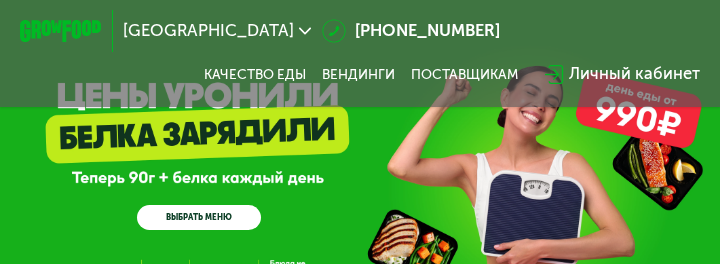 scroll, scrollTop: 0, scrollLeft: 0, axis: both 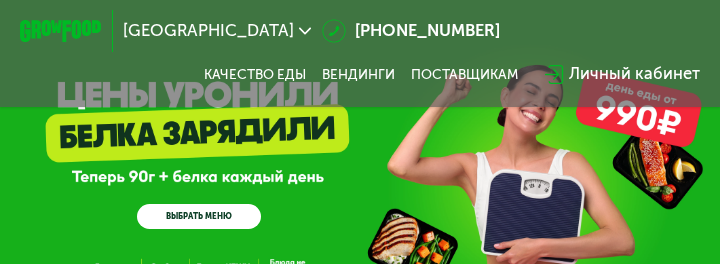click on "ВЫБРАТЬ МЕНЮ" at bounding box center [199, 216] 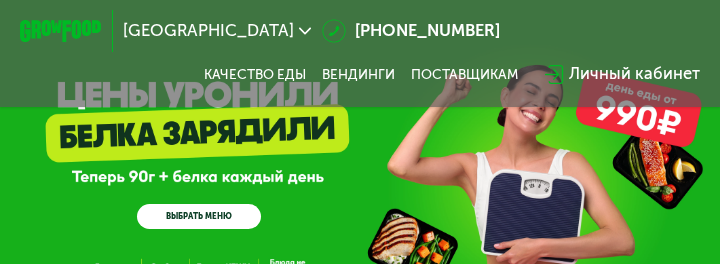 click on "ВЫБРАТЬ МЕНЮ" at bounding box center (199, 216) 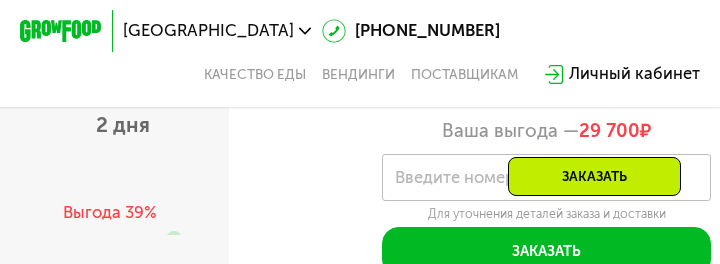 scroll, scrollTop: 2282, scrollLeft: 0, axis: vertical 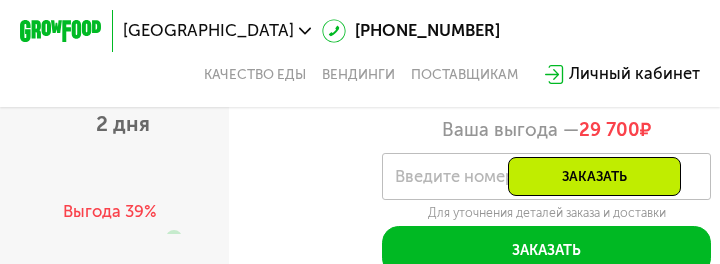 drag, startPoint x: 1321, startPoint y: 683, endPoint x: 1518, endPoint y: 689, distance: 197.09135 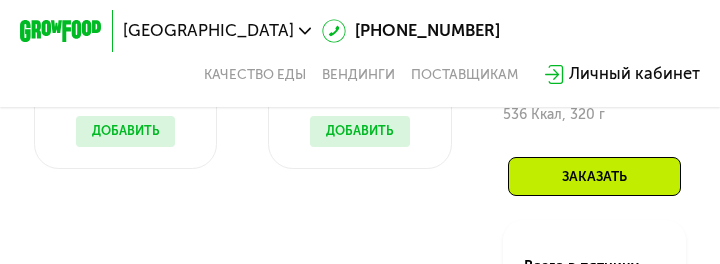 scroll, scrollTop: 1282, scrollLeft: 0, axis: vertical 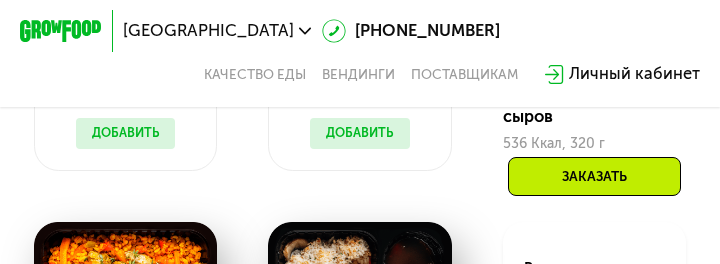 click on "1 800 Ккал 4 блюда" 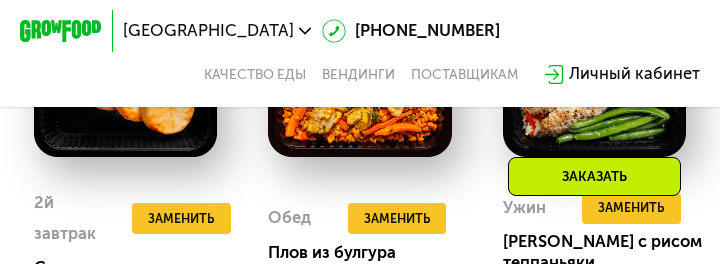 scroll, scrollTop: 1382, scrollLeft: 0, axis: vertical 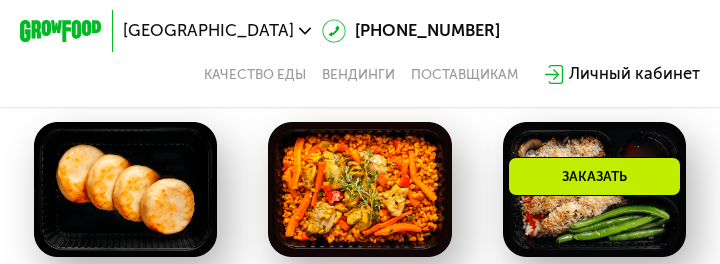 click on "3 блюда" at bounding box center (164, -686) 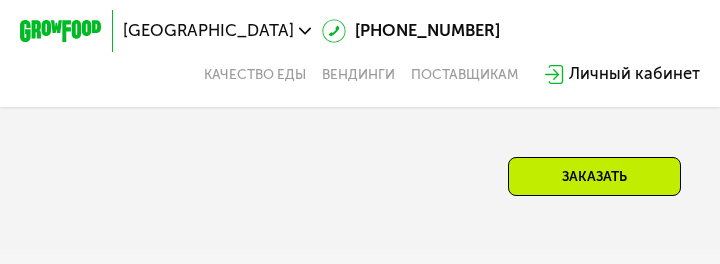 scroll, scrollTop: 4982, scrollLeft: 0, axis: vertical 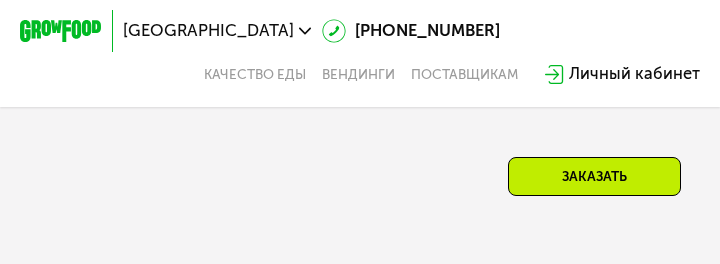 click on "Похудение" at bounding box center [437, 519] 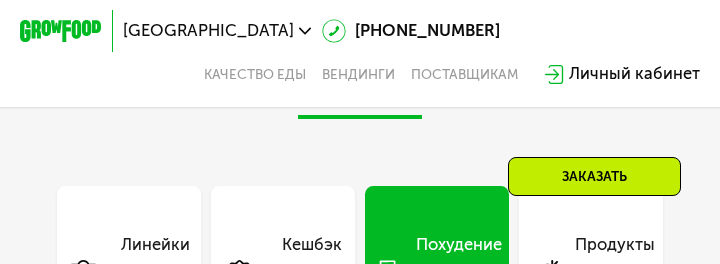scroll, scrollTop: 5182, scrollLeft: 0, axis: vertical 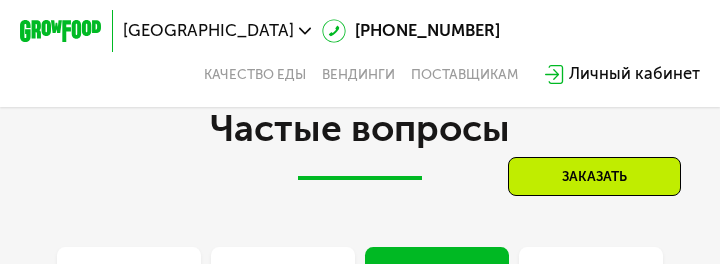 click on "Сколько мне нужно калорий, чтобы похудеть?" at bounding box center [304, 619] 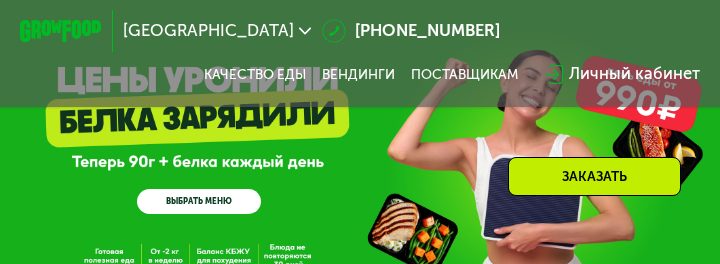 scroll, scrollTop: 0, scrollLeft: 0, axis: both 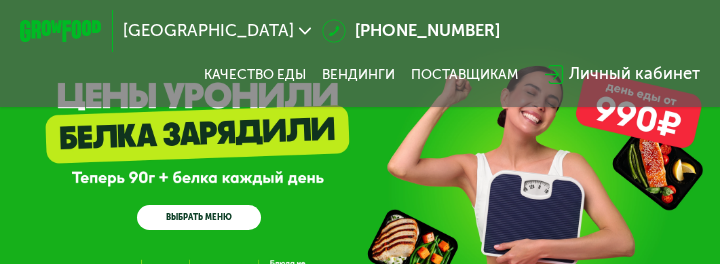 click on "ВЫБРАТЬ МЕНЮ" at bounding box center [199, 217] 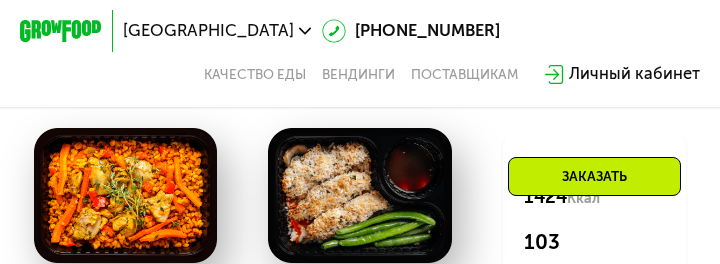 scroll, scrollTop: 1382, scrollLeft: 0, axis: vertical 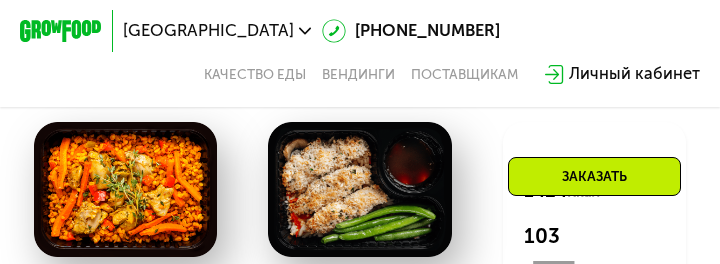 click on "Доставка: 15 июл, вт" at bounding box center (351, -517) 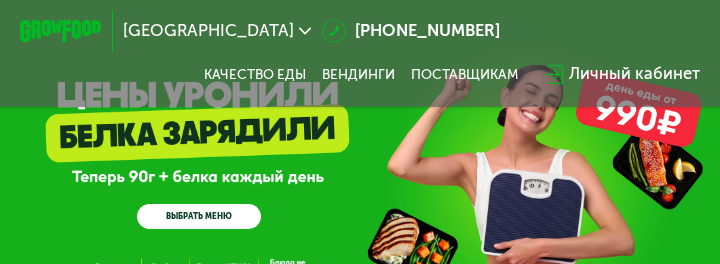 scroll, scrollTop: 0, scrollLeft: 0, axis: both 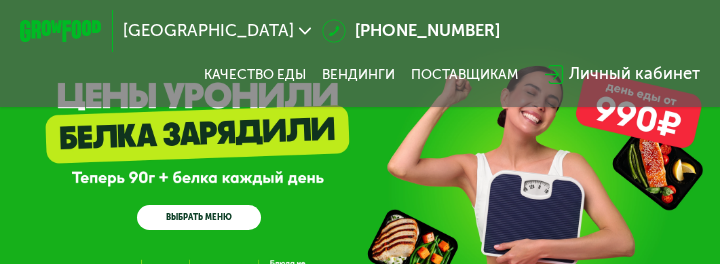 click on "ВЫБРАТЬ МЕНЮ" at bounding box center (199, 217) 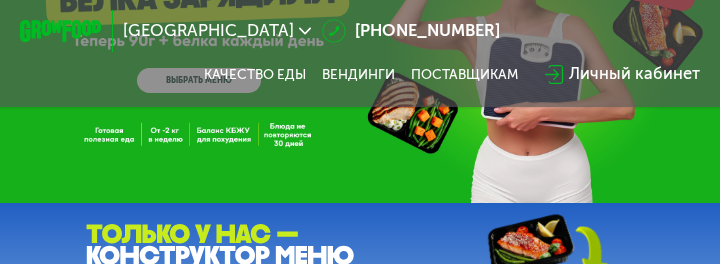 click on "GrowFood — доставка правильного питания  ВЫБРАТЬ МЕНЮ" at bounding box center [360, 33] 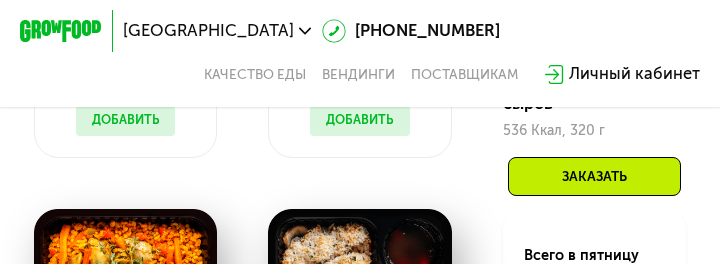 scroll, scrollTop: 1382, scrollLeft: 0, axis: vertical 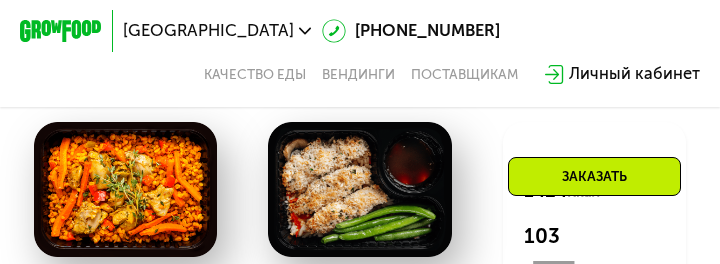click on "6 блюд" at bounding box center (556, -686) 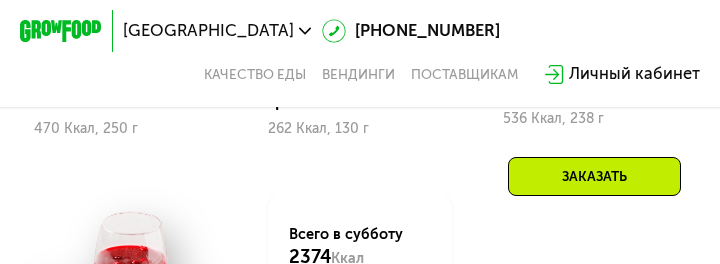 scroll, scrollTop: 1282, scrollLeft: 0, axis: vertical 